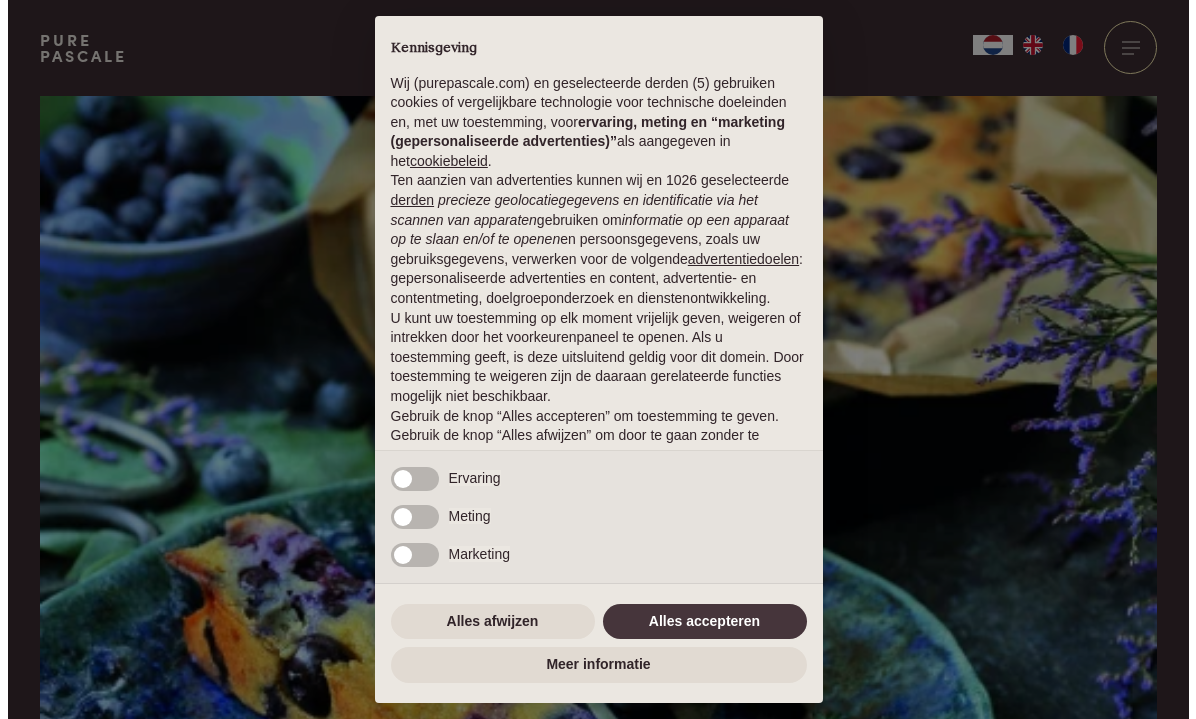 scroll, scrollTop: 0, scrollLeft: 0, axis: both 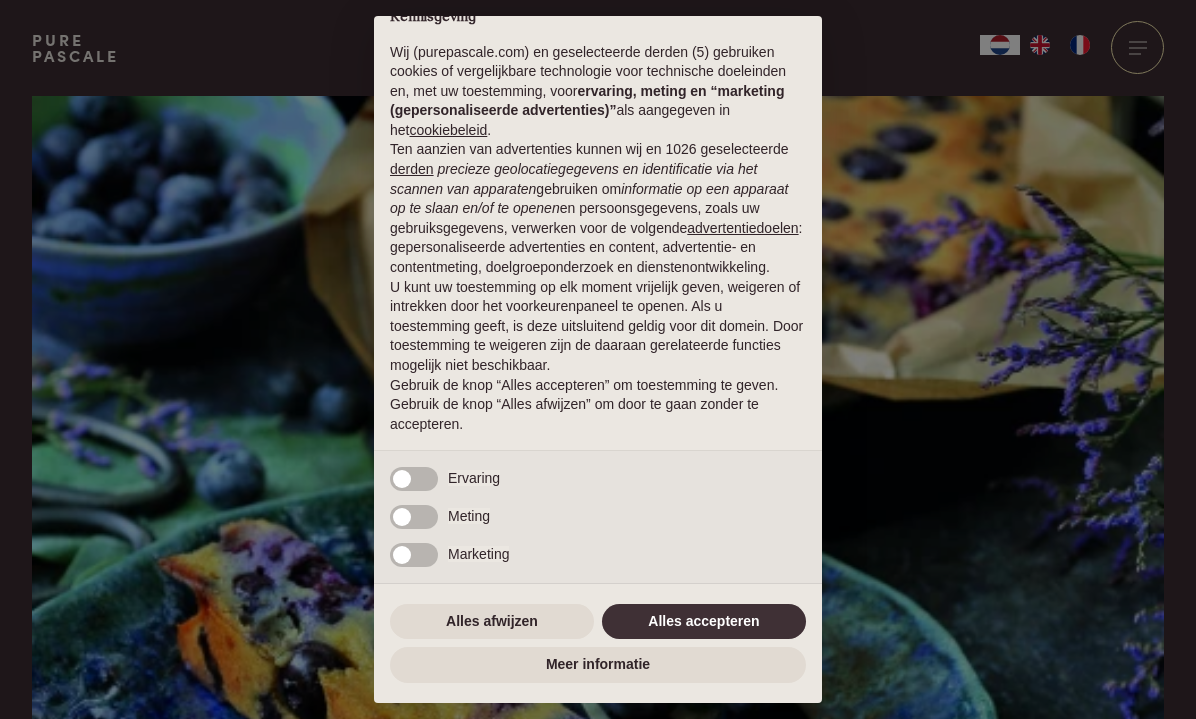 click on "Alles accepteren" at bounding box center [704, 622] 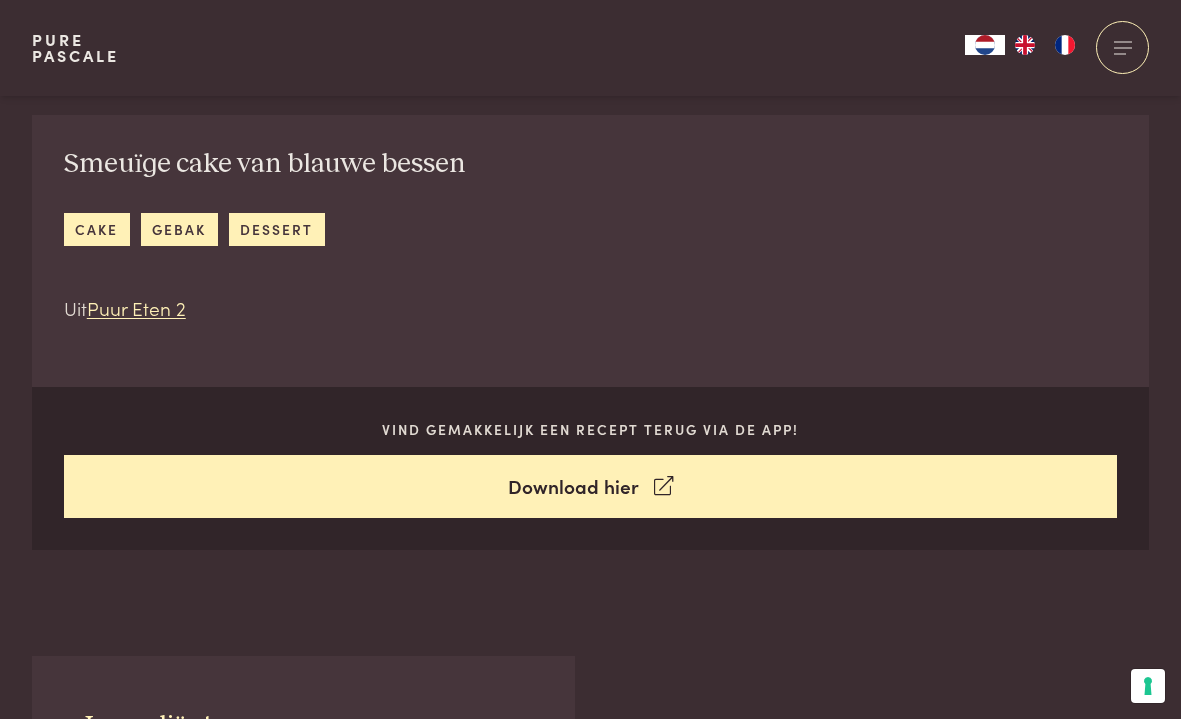 scroll, scrollTop: 776, scrollLeft: 0, axis: vertical 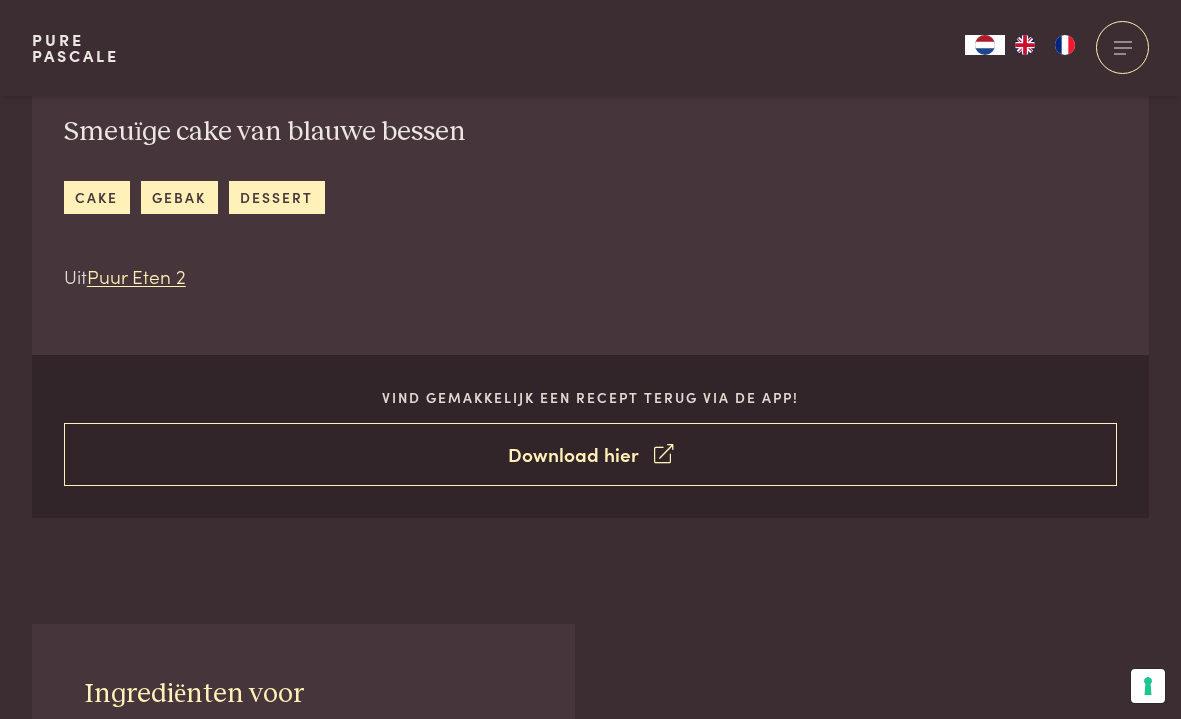 click on "Download hier" at bounding box center [591, 454] 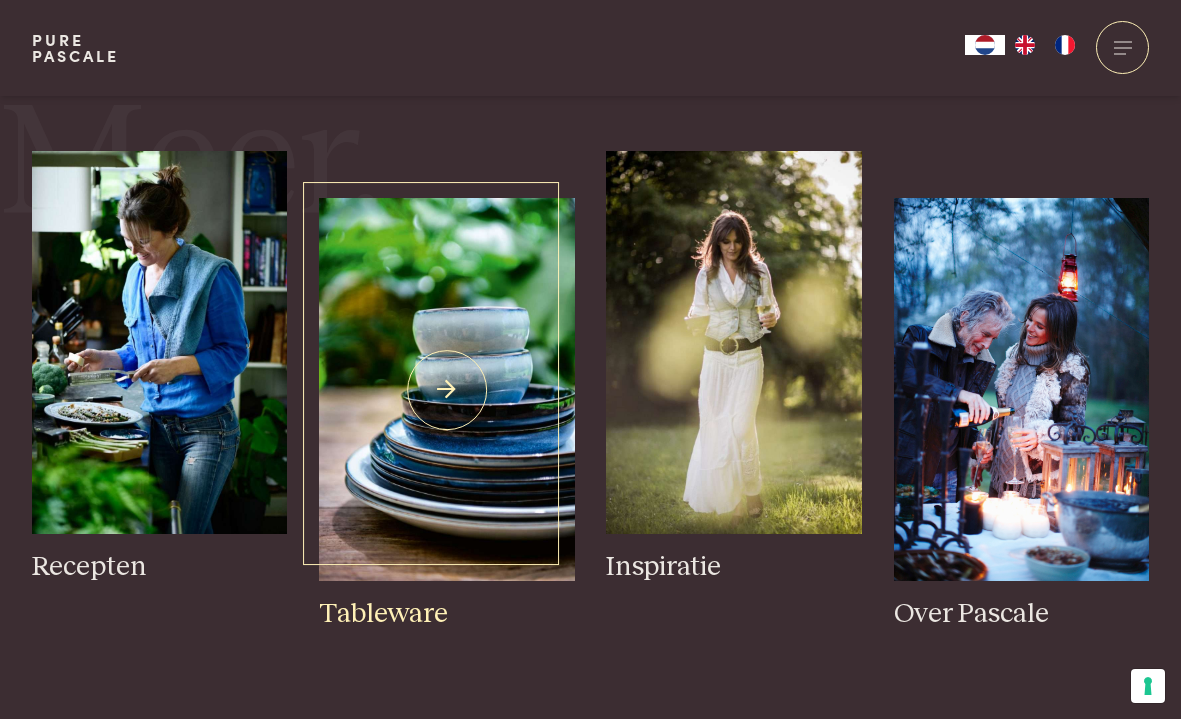 scroll, scrollTop: 2181, scrollLeft: 0, axis: vertical 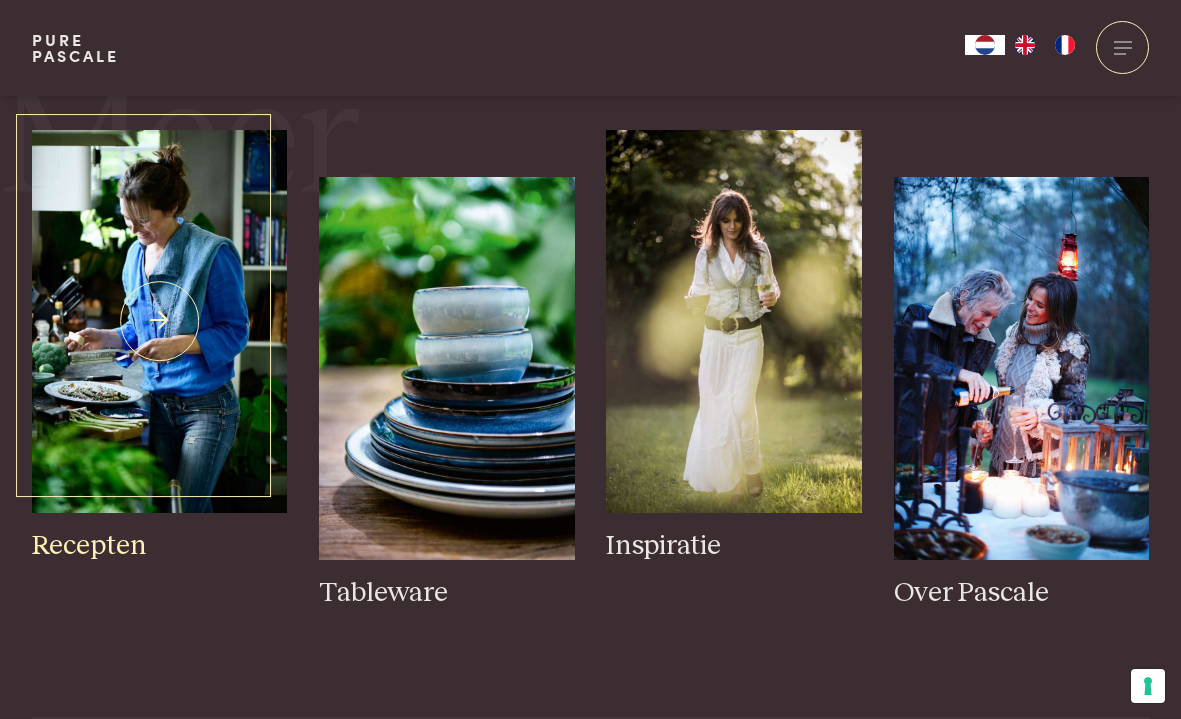click at bounding box center [159, 321] 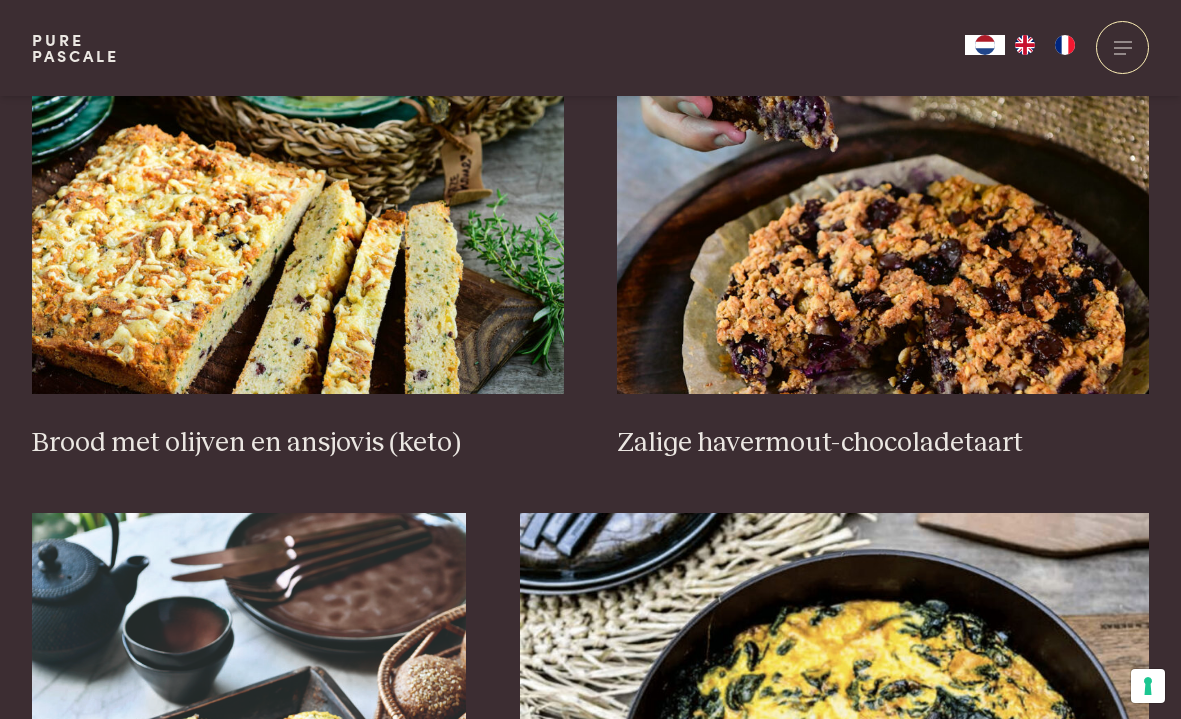 scroll, scrollTop: 0, scrollLeft: 0, axis: both 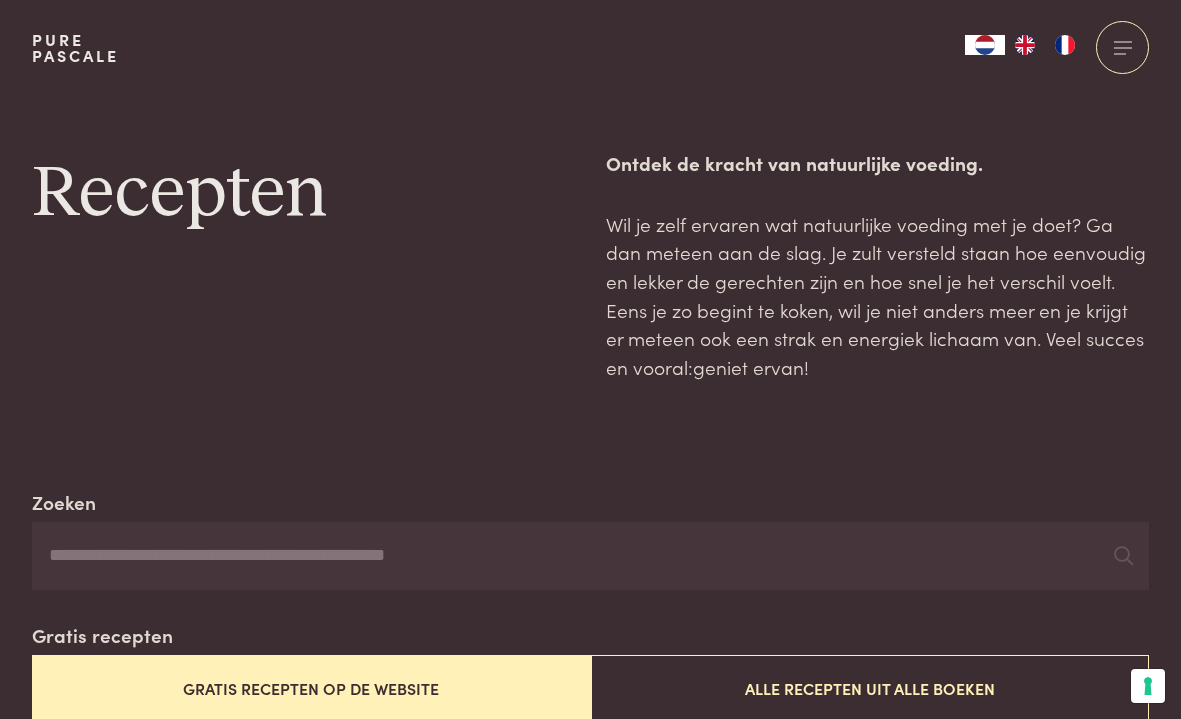 click on "Gratis recepten op de website" at bounding box center (311, 688) 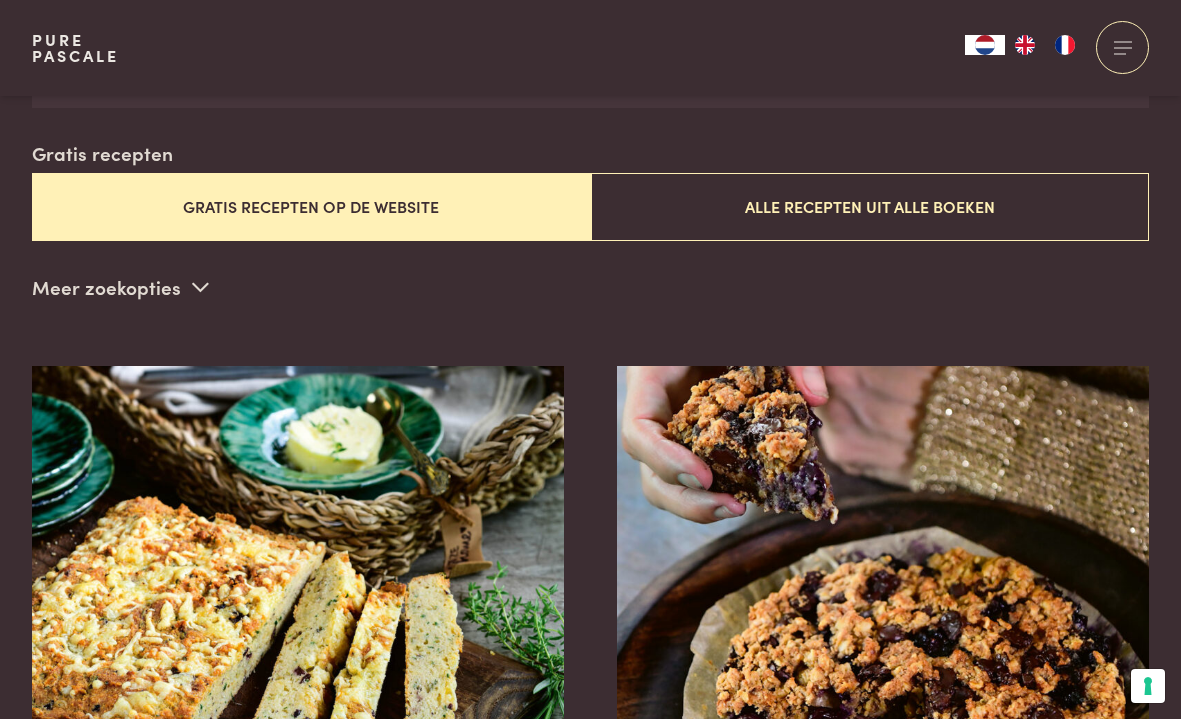 scroll, scrollTop: 483, scrollLeft: 0, axis: vertical 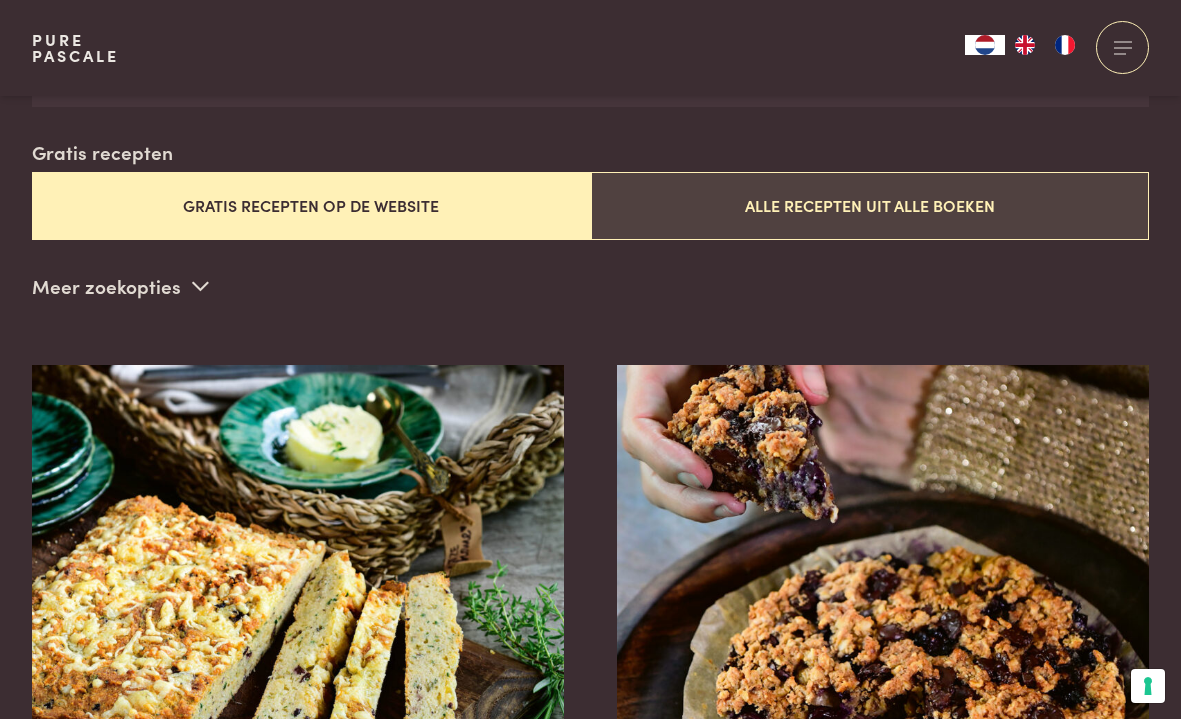 click on "Alle recepten uit alle boeken" at bounding box center (870, 205) 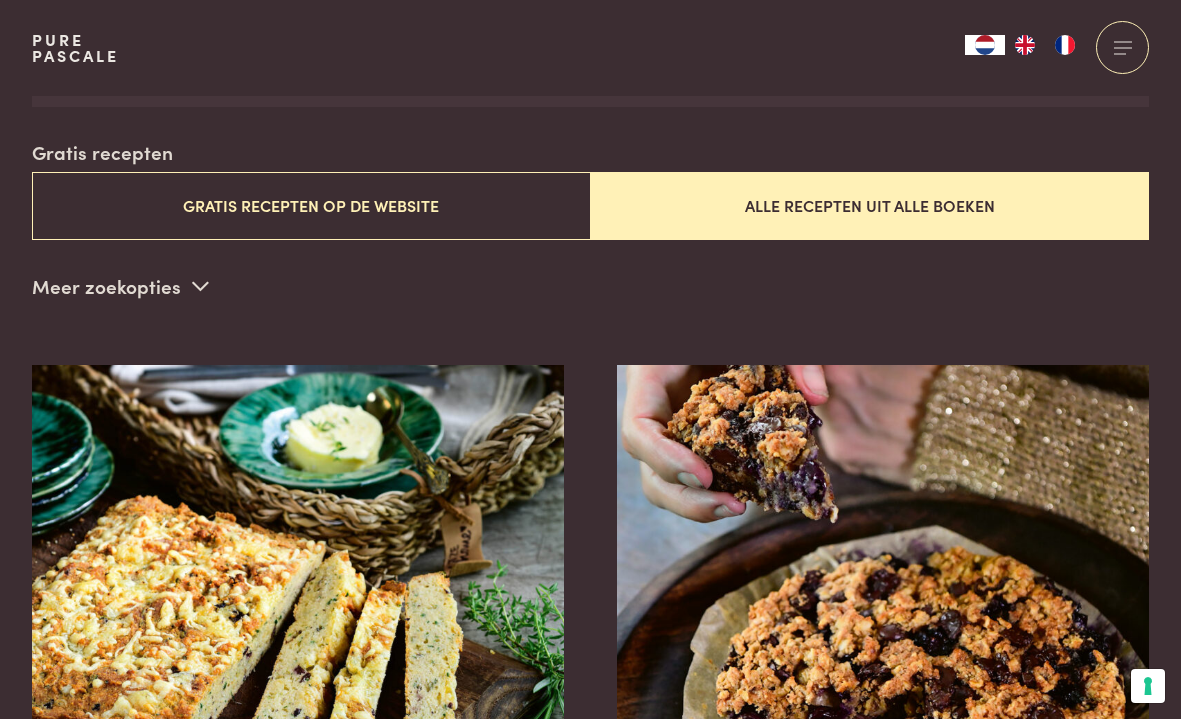 scroll, scrollTop: 0, scrollLeft: 0, axis: both 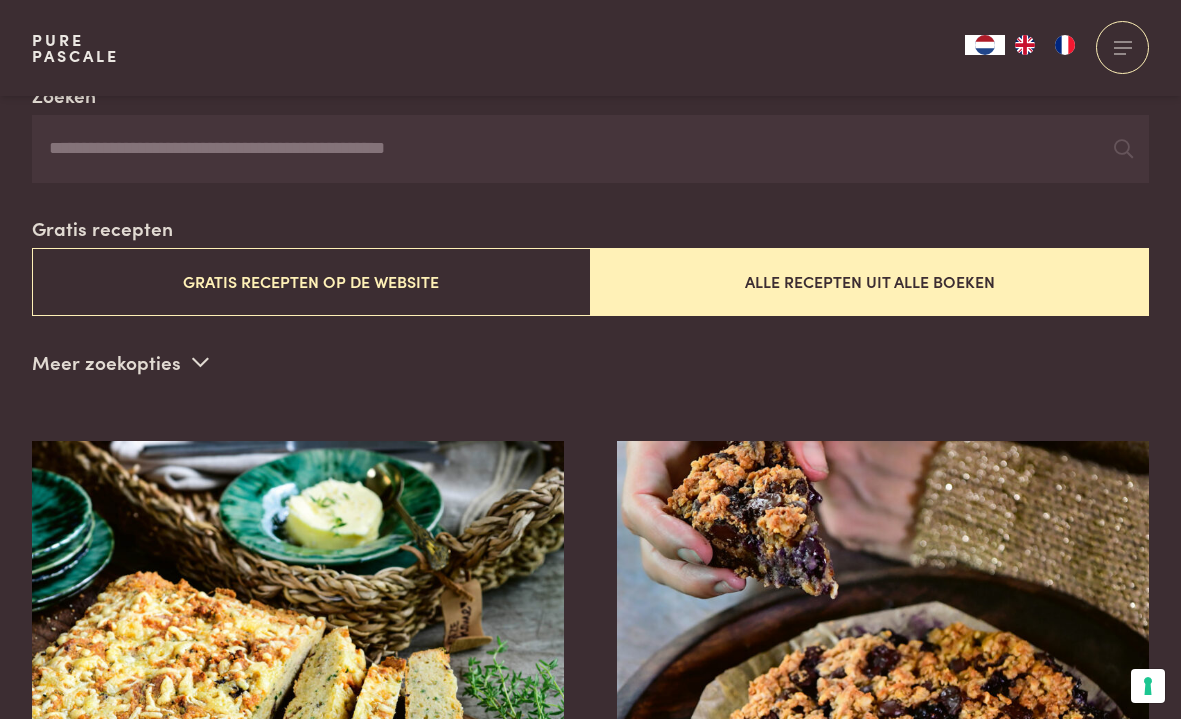 click at bounding box center (200, 361) 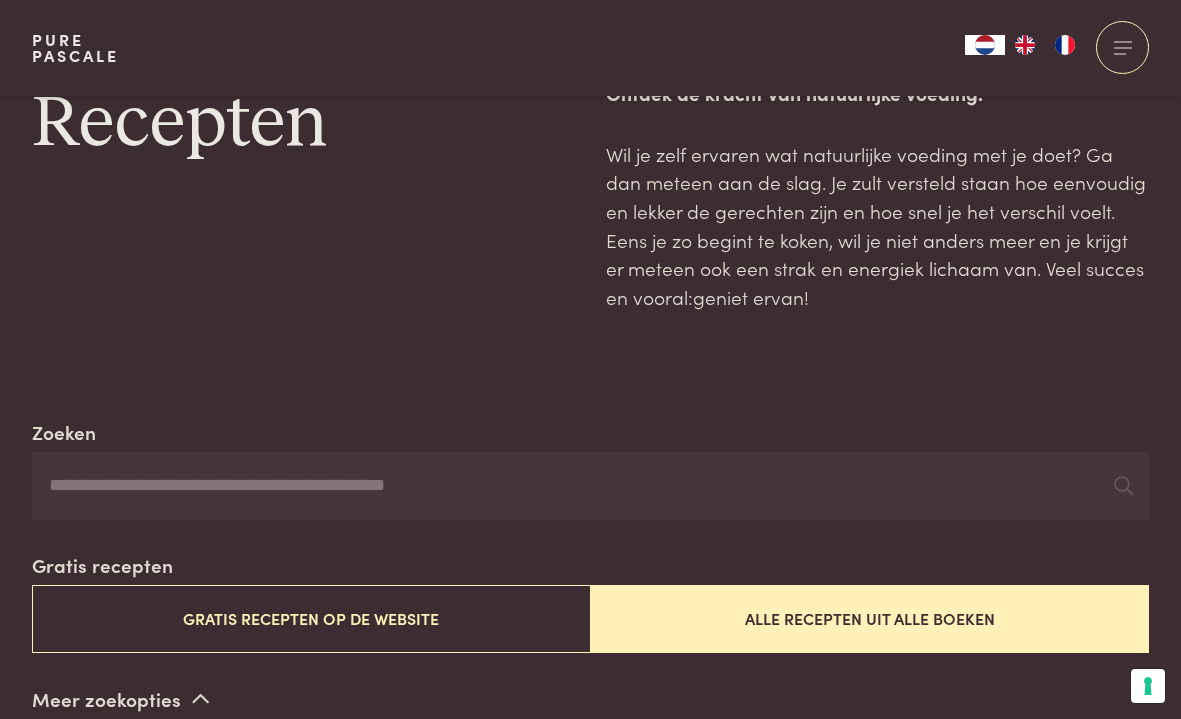 scroll, scrollTop: 0, scrollLeft: 0, axis: both 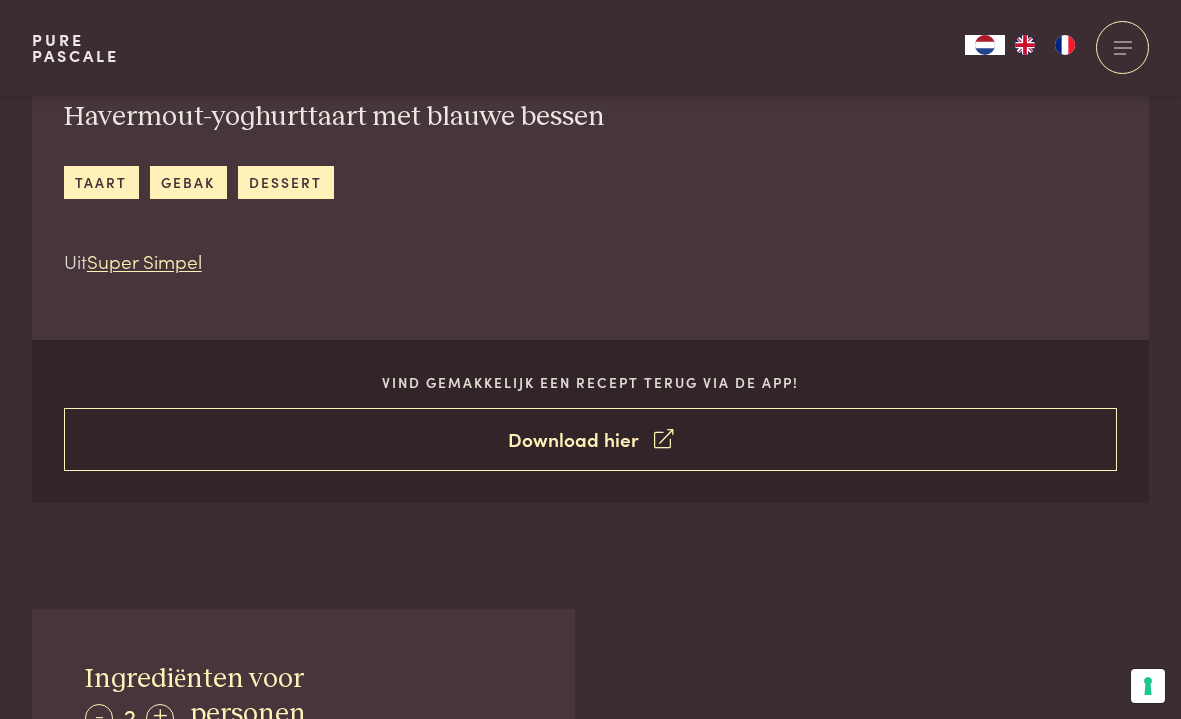 click at bounding box center [663, 439] 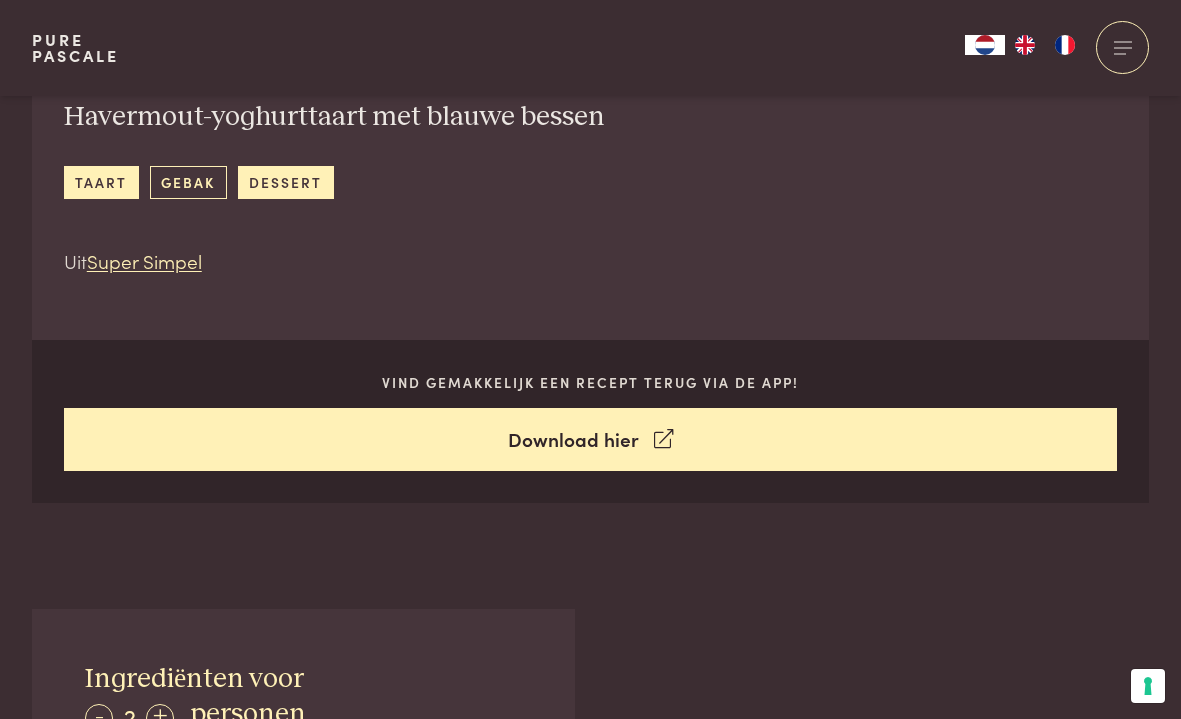 click on "gebak" at bounding box center [188, 182] 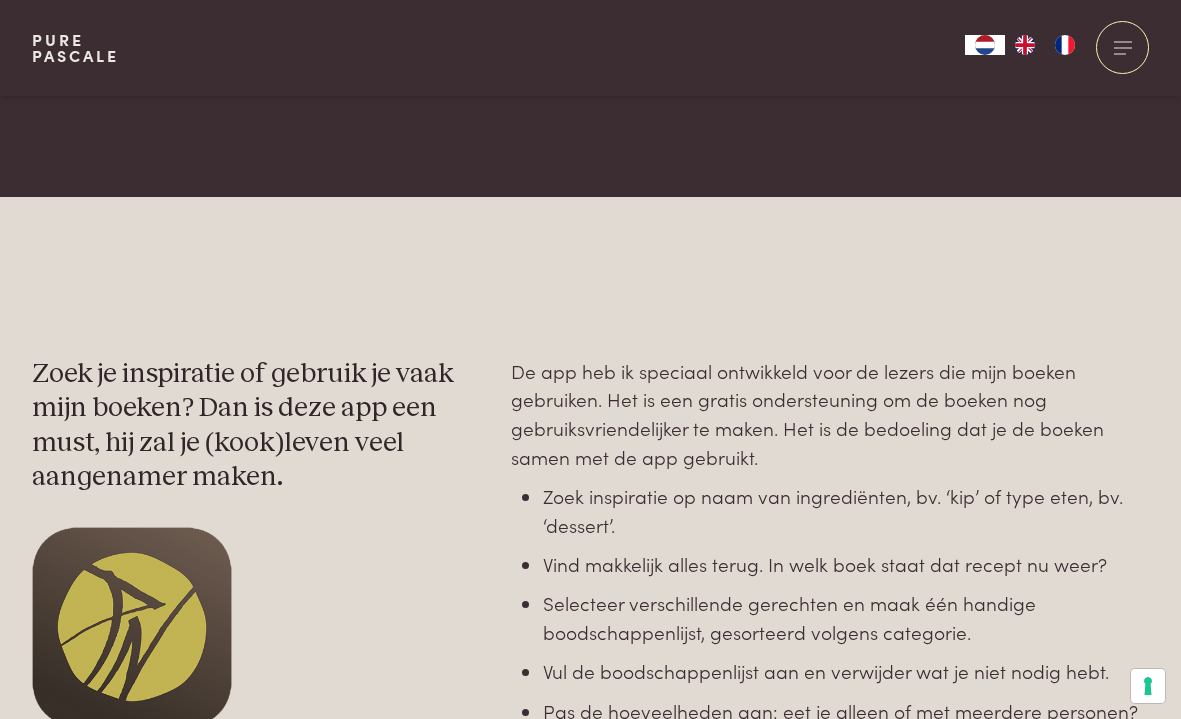 scroll, scrollTop: 0, scrollLeft: 0, axis: both 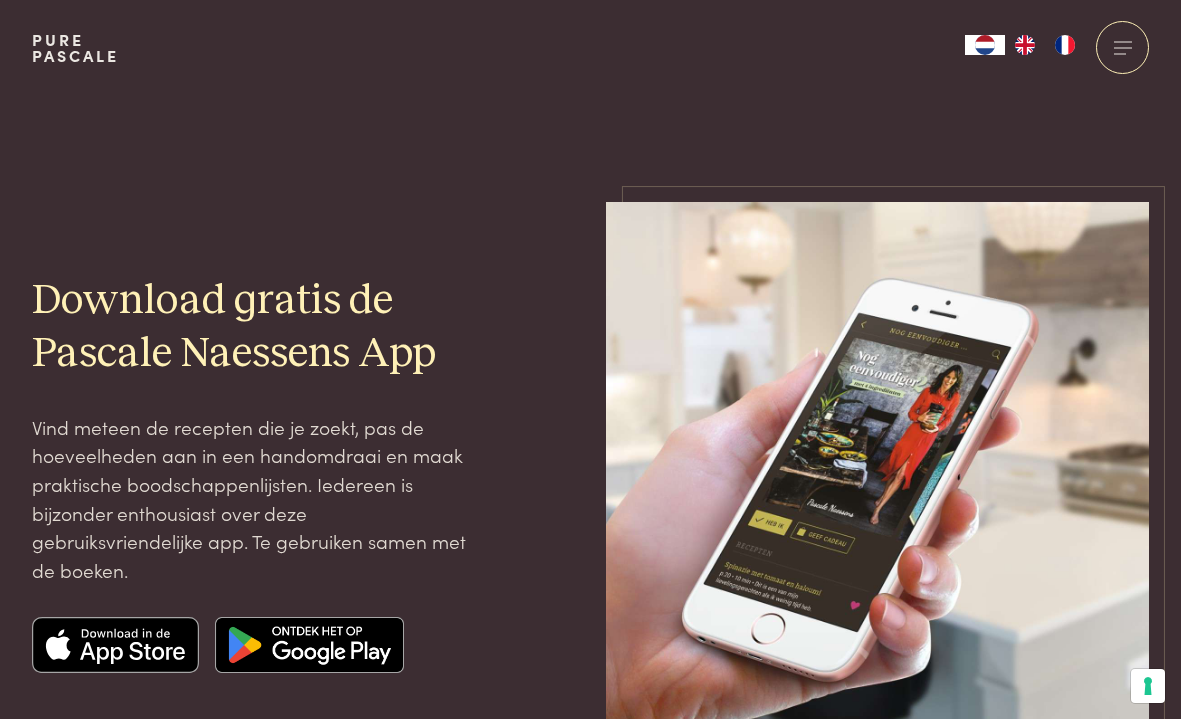 drag, startPoint x: 307, startPoint y: 324, endPoint x: 318, endPoint y: 319, distance: 12.083046 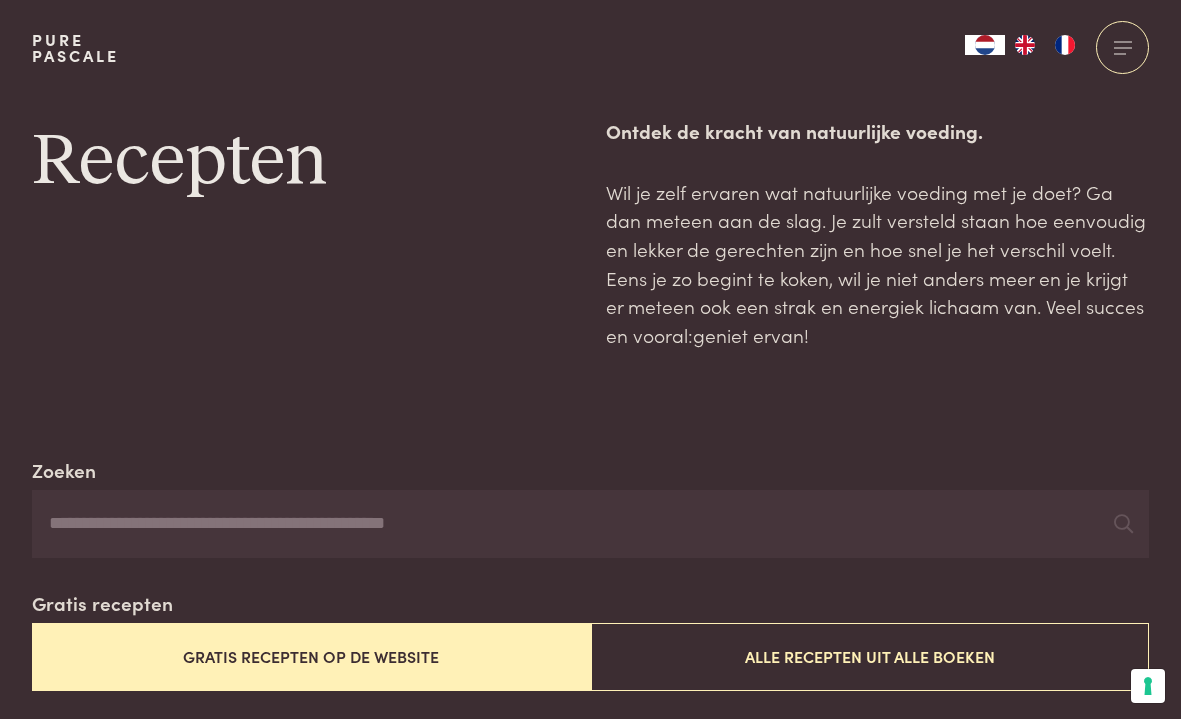 scroll, scrollTop: 122, scrollLeft: 0, axis: vertical 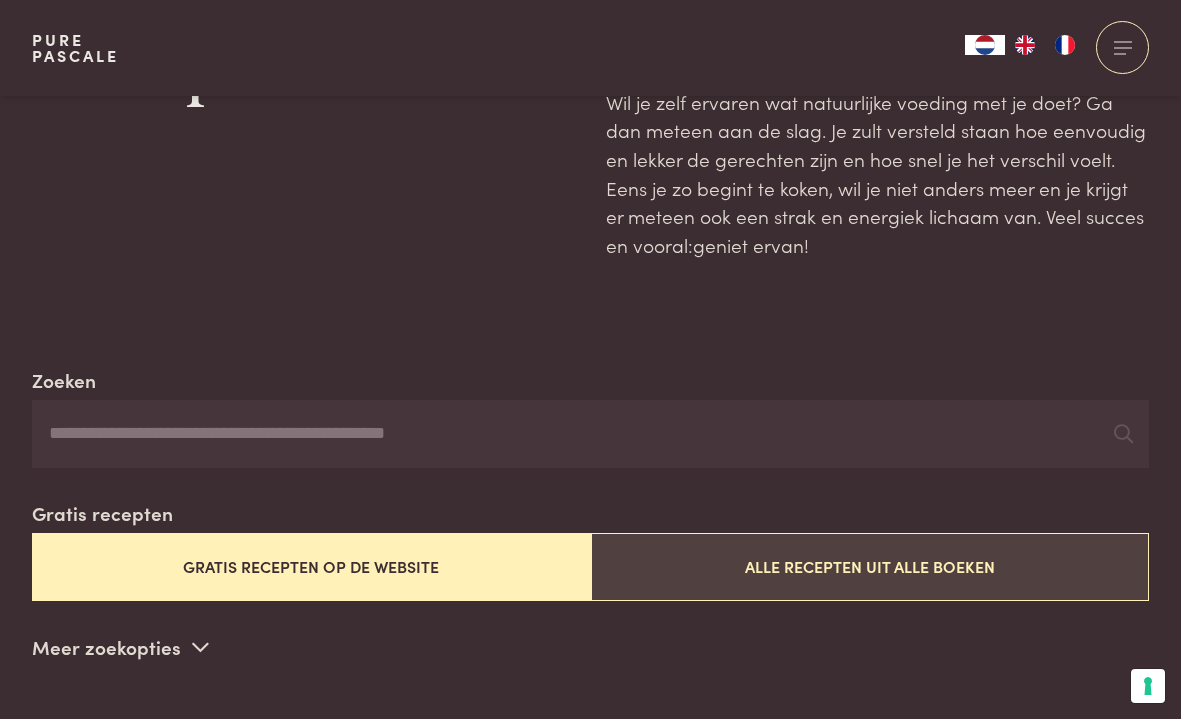 click on "Alle recepten uit alle boeken" at bounding box center (870, 566) 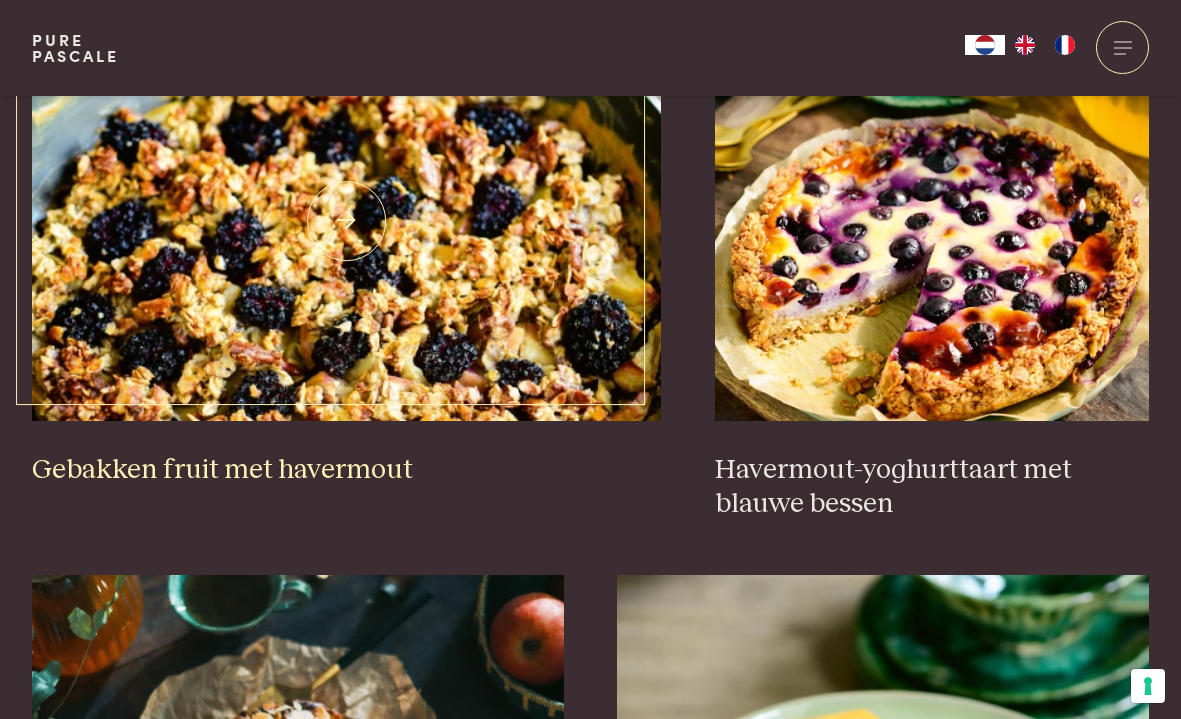 scroll, scrollTop: 1916, scrollLeft: 0, axis: vertical 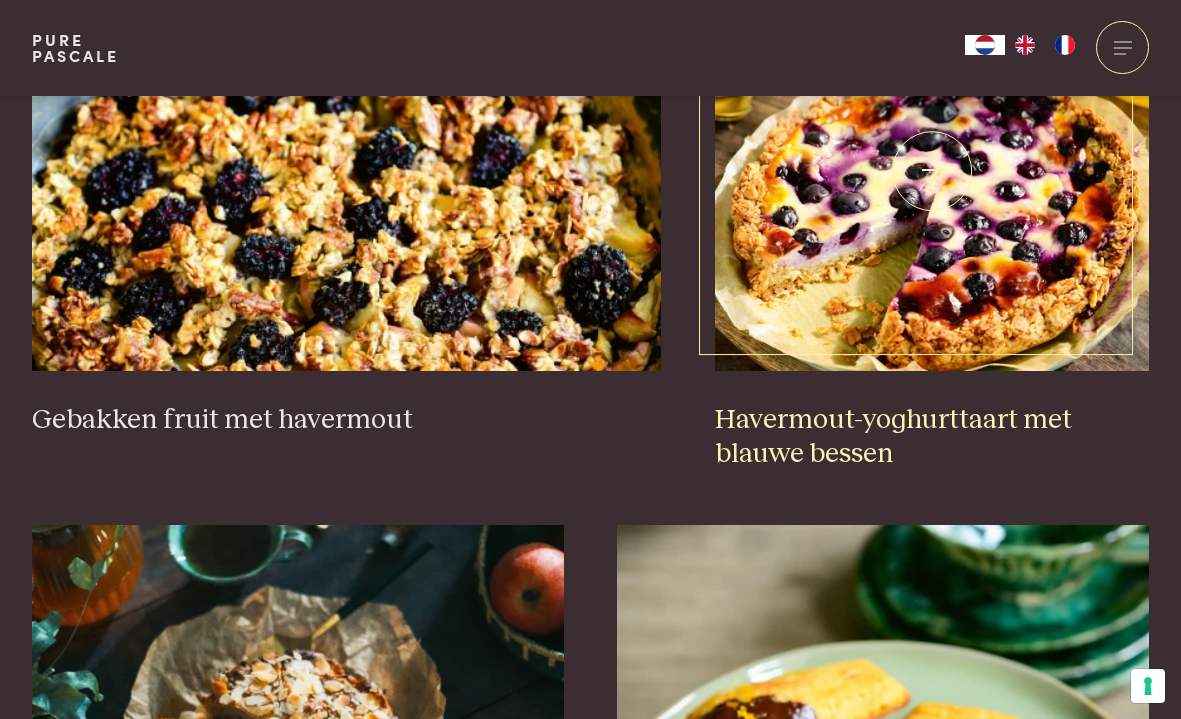 click at bounding box center (932, 171) 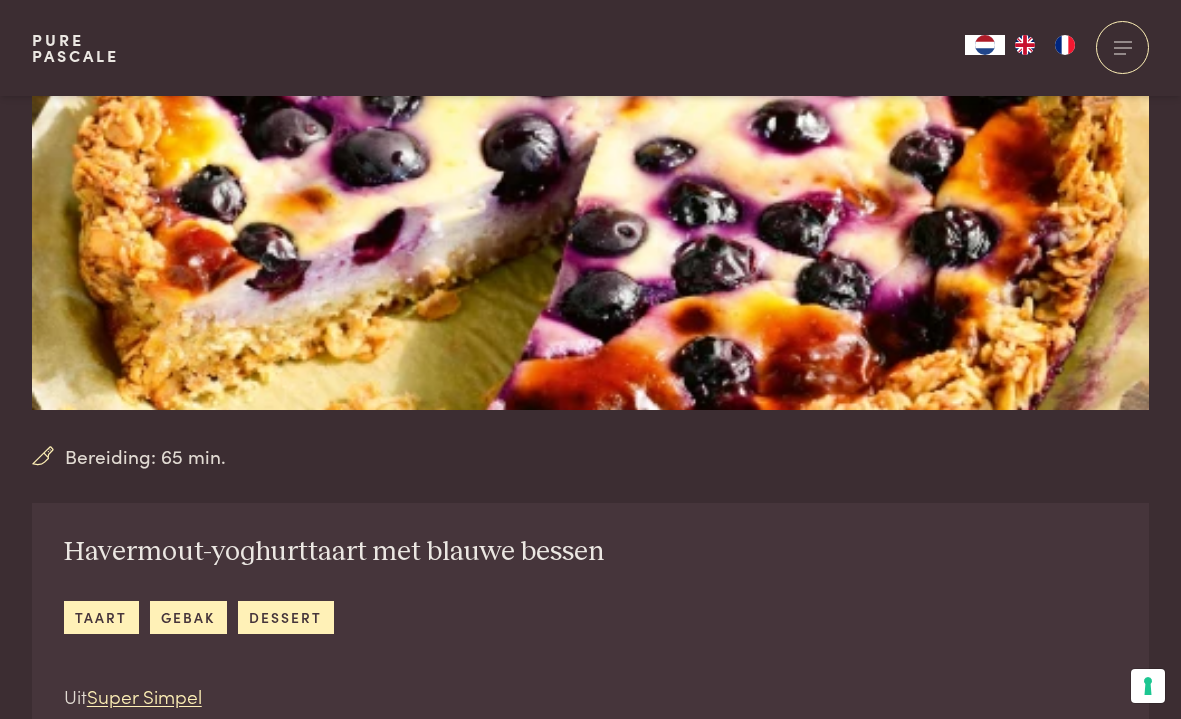 scroll, scrollTop: 391, scrollLeft: 0, axis: vertical 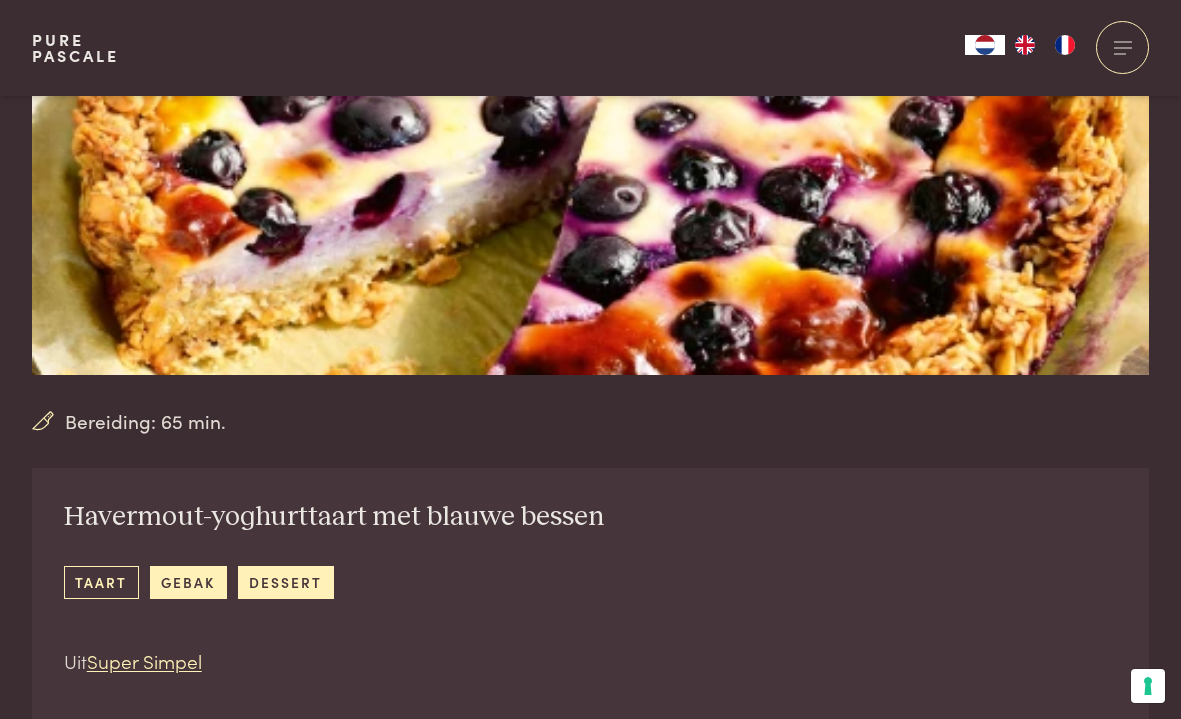 click on "taart" at bounding box center [101, 582] 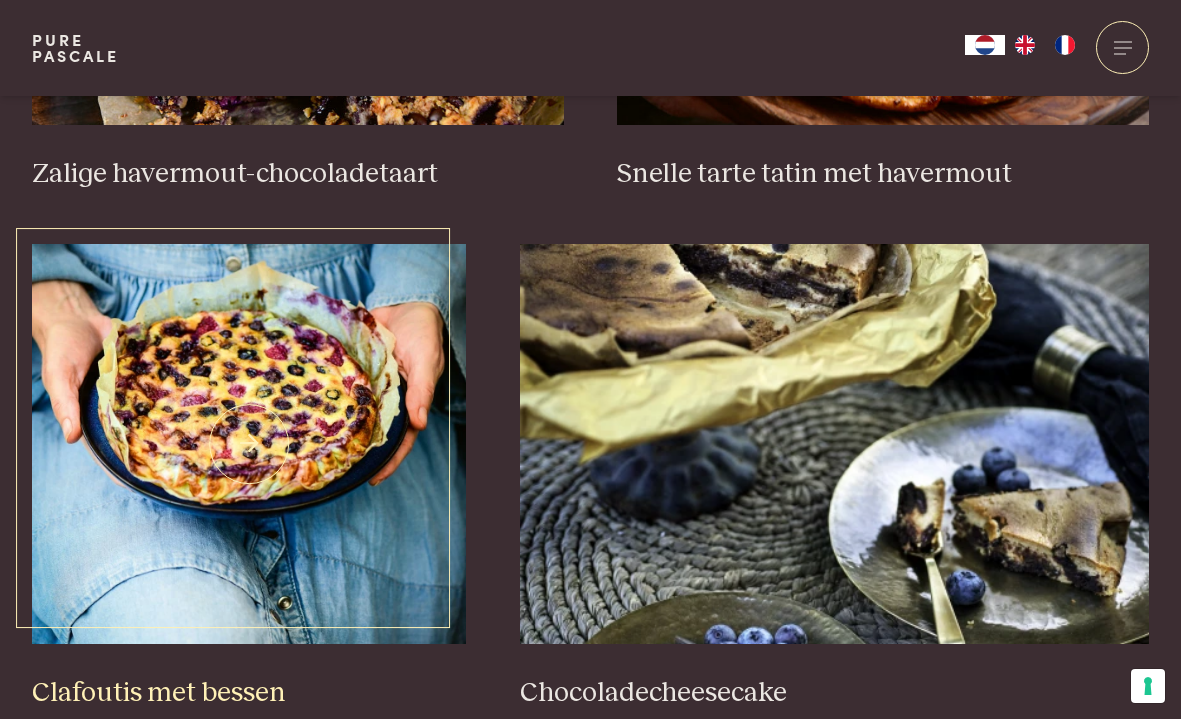scroll, scrollTop: 1127, scrollLeft: 0, axis: vertical 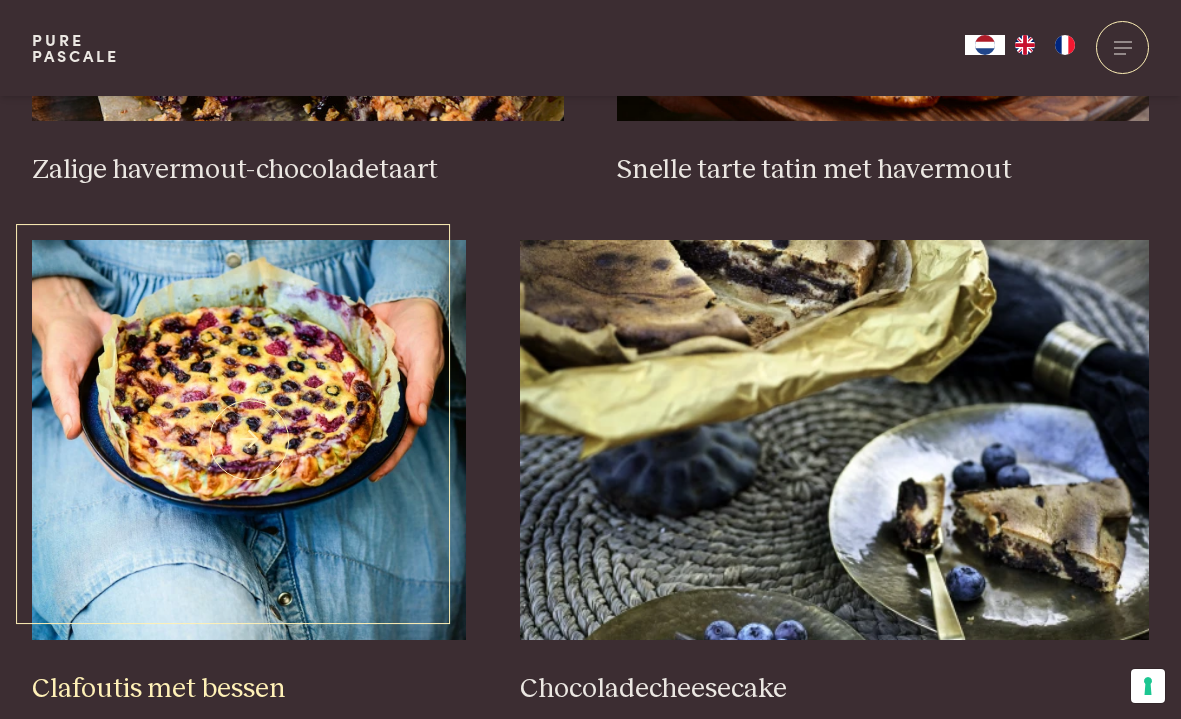 click at bounding box center [249, 440] 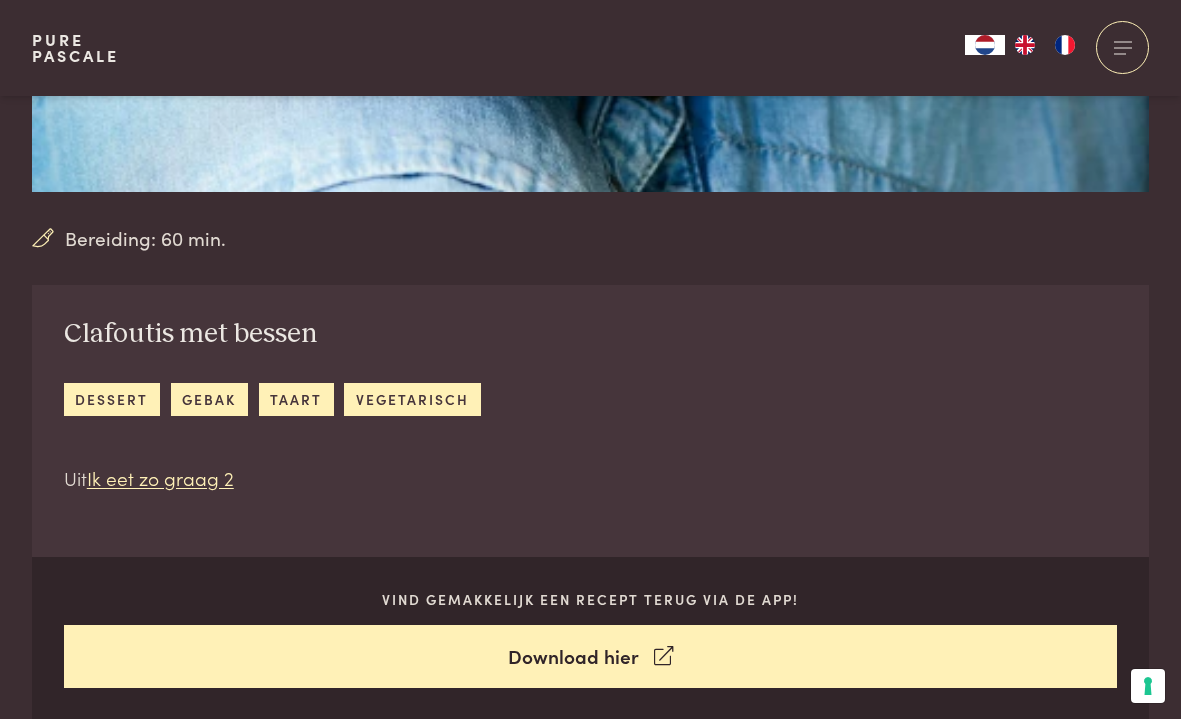 scroll, scrollTop: 638, scrollLeft: 0, axis: vertical 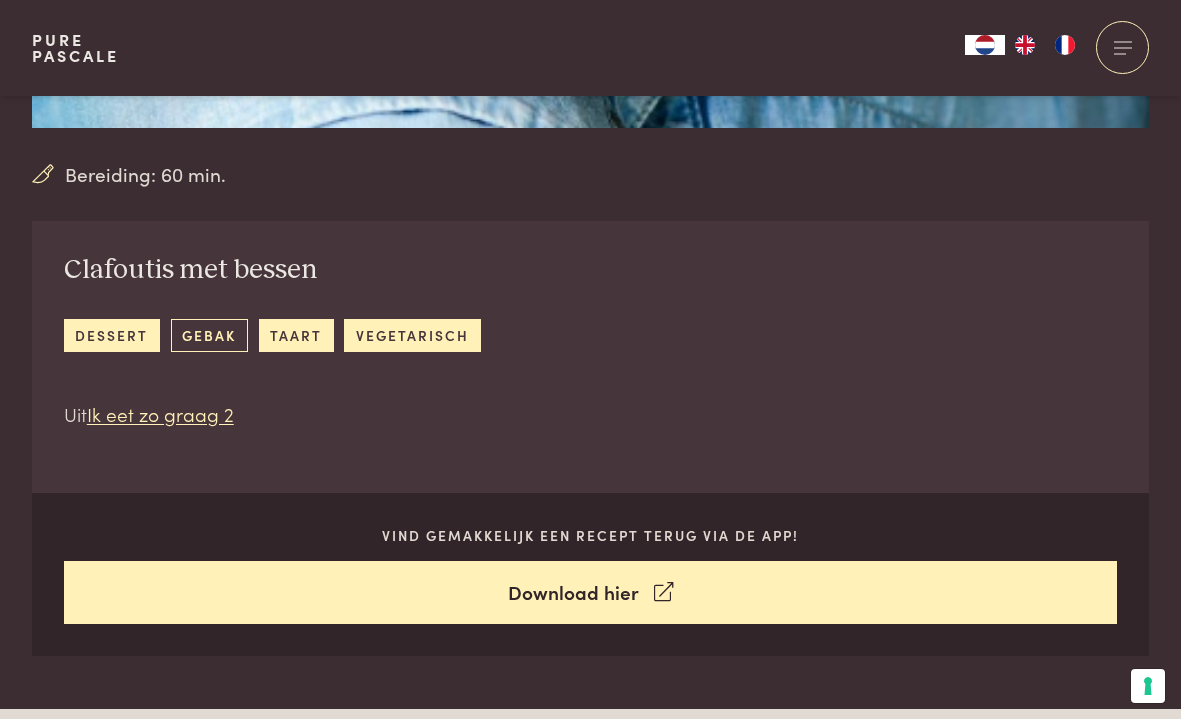 click on "gebak" at bounding box center (209, 335) 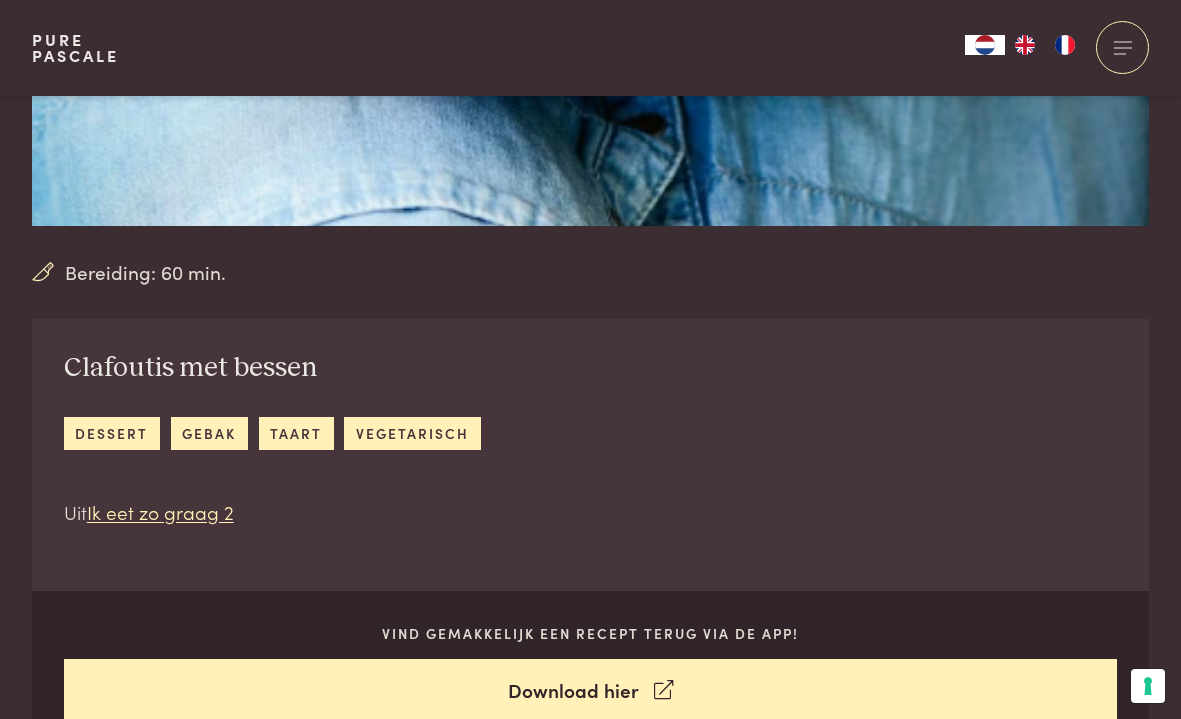 scroll, scrollTop: 0, scrollLeft: 0, axis: both 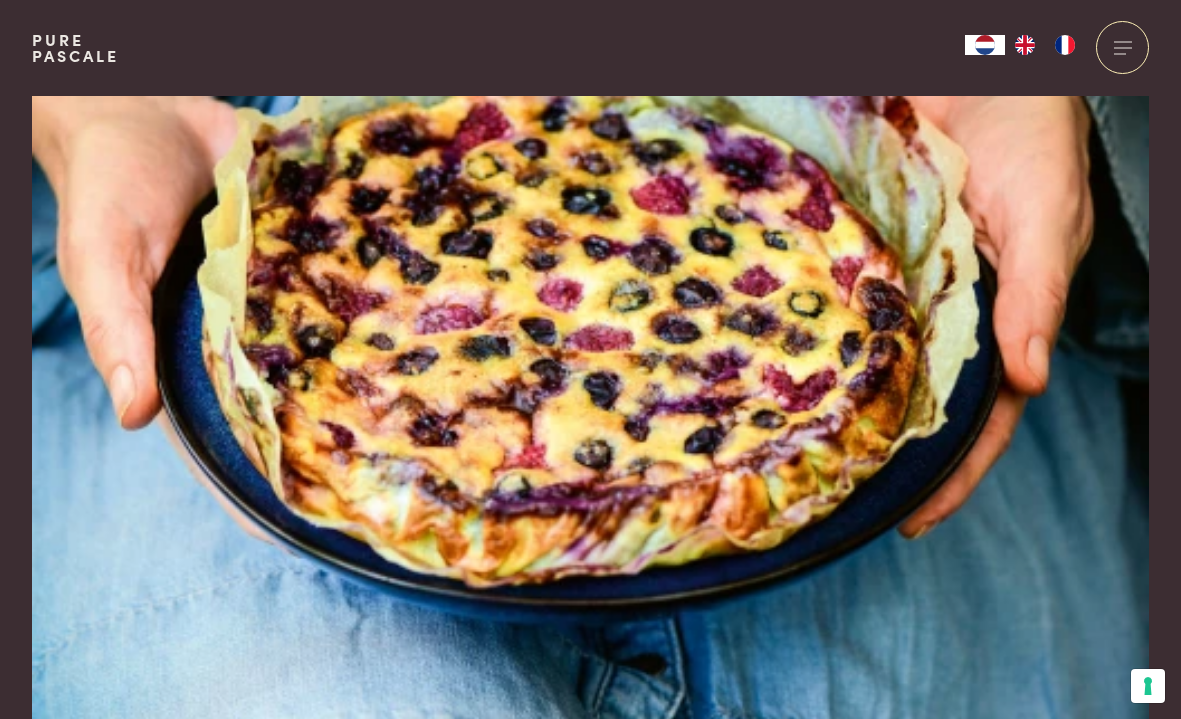 click at bounding box center (590, 431) 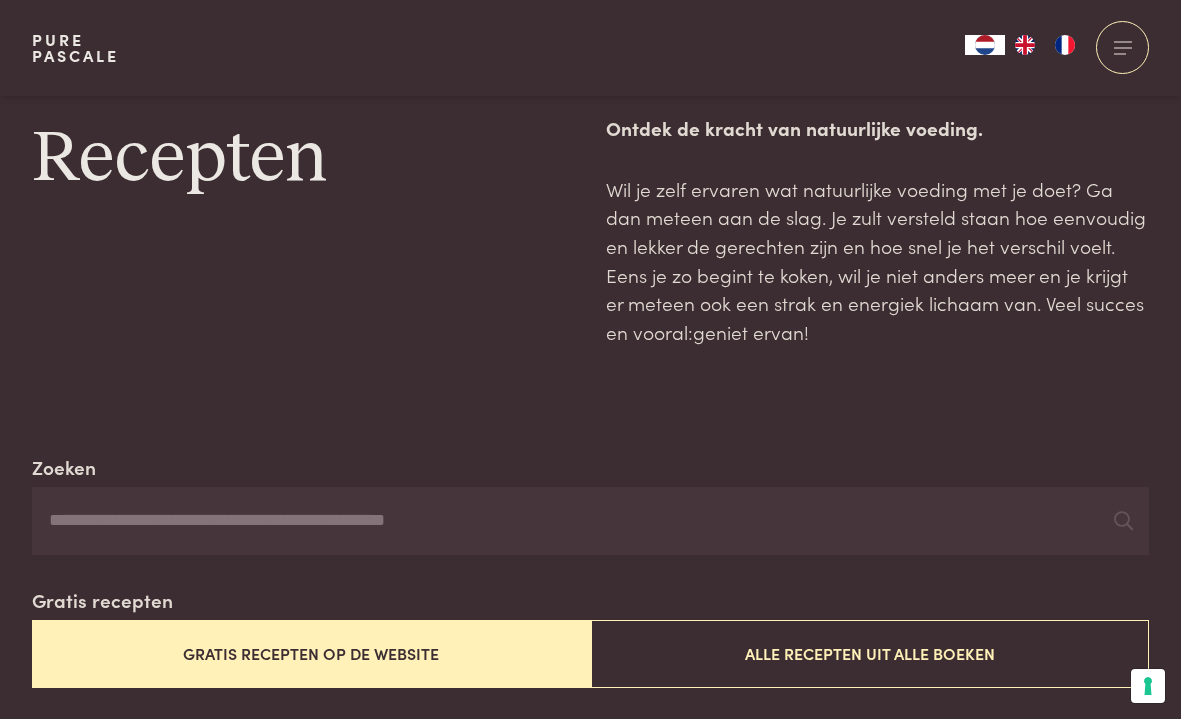 scroll, scrollTop: 70, scrollLeft: 0, axis: vertical 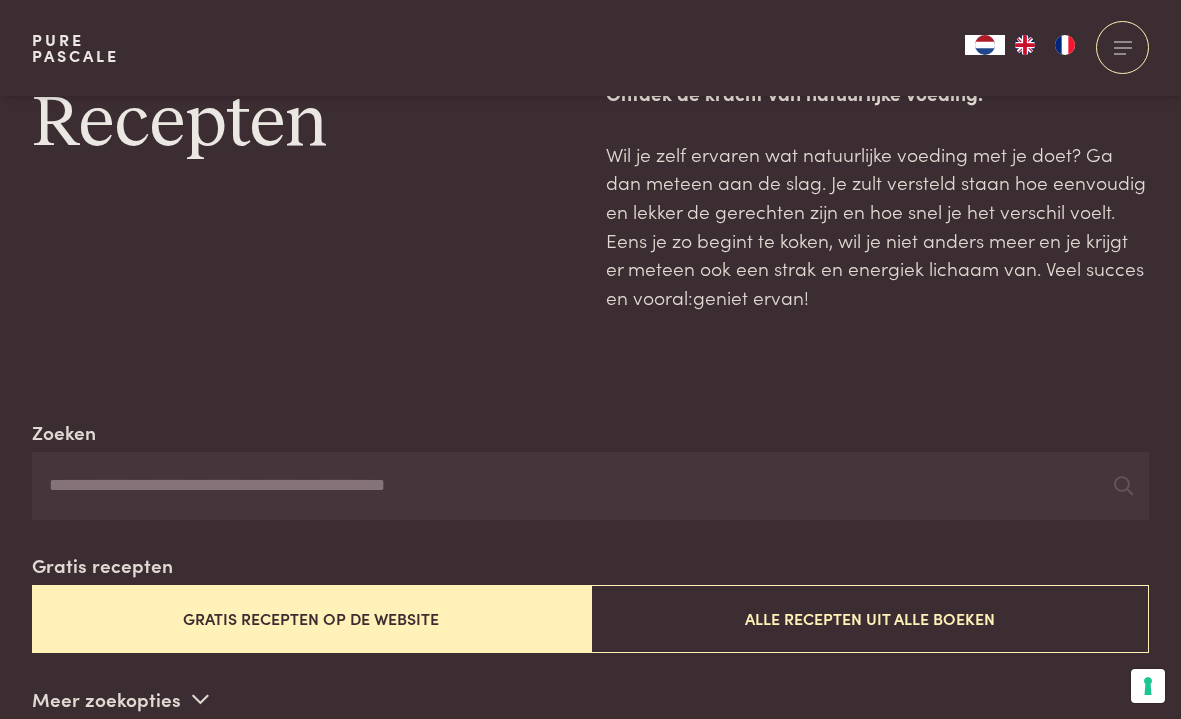 click on "Zoeken" at bounding box center [590, 486] 